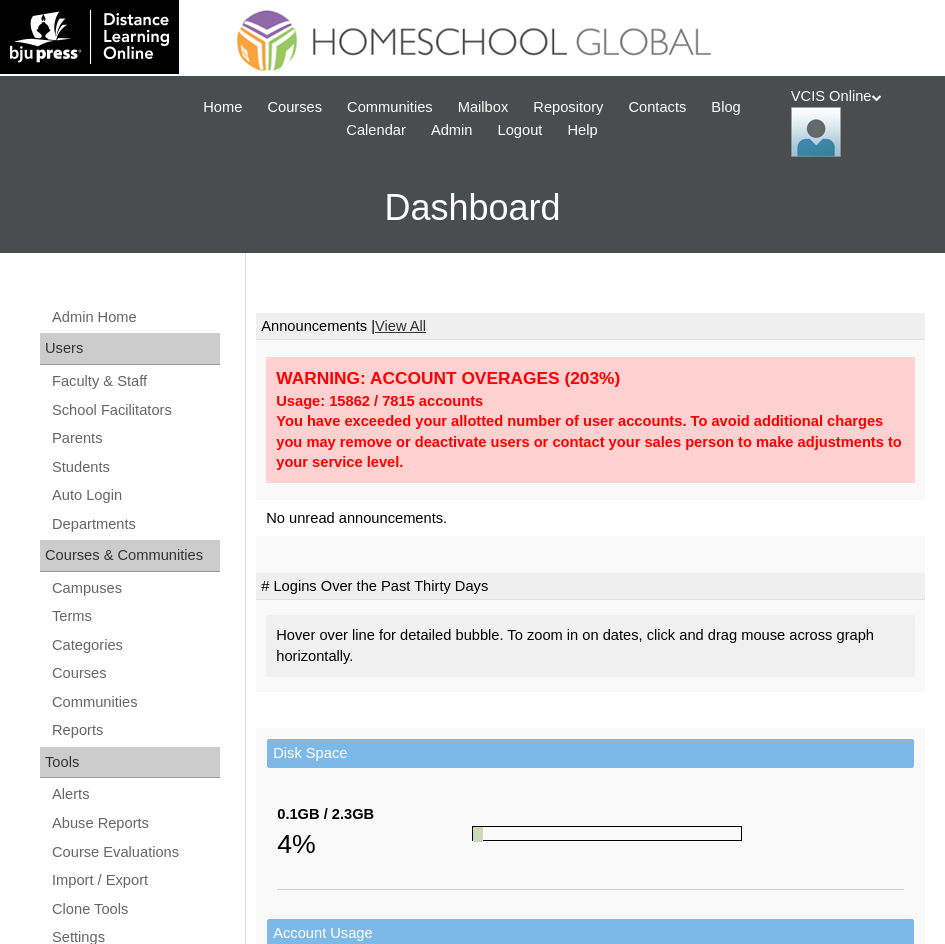 scroll, scrollTop: 0, scrollLeft: 0, axis: both 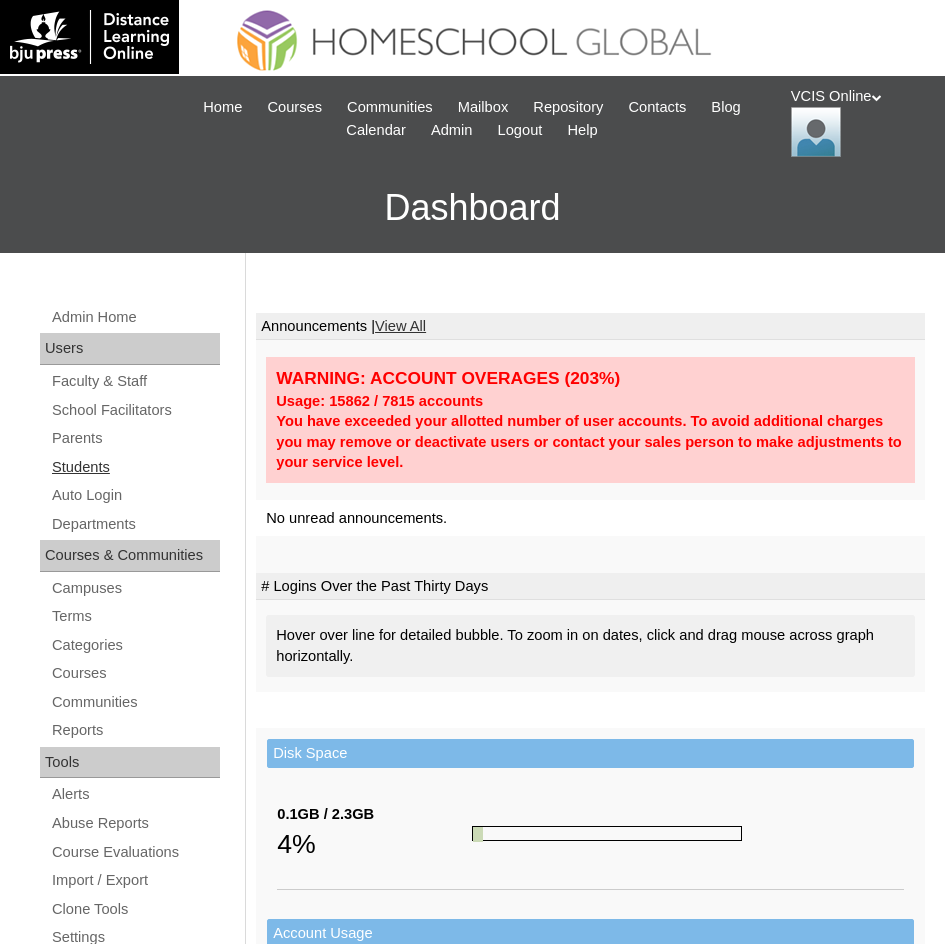 click on "Students" at bounding box center (135, 467) 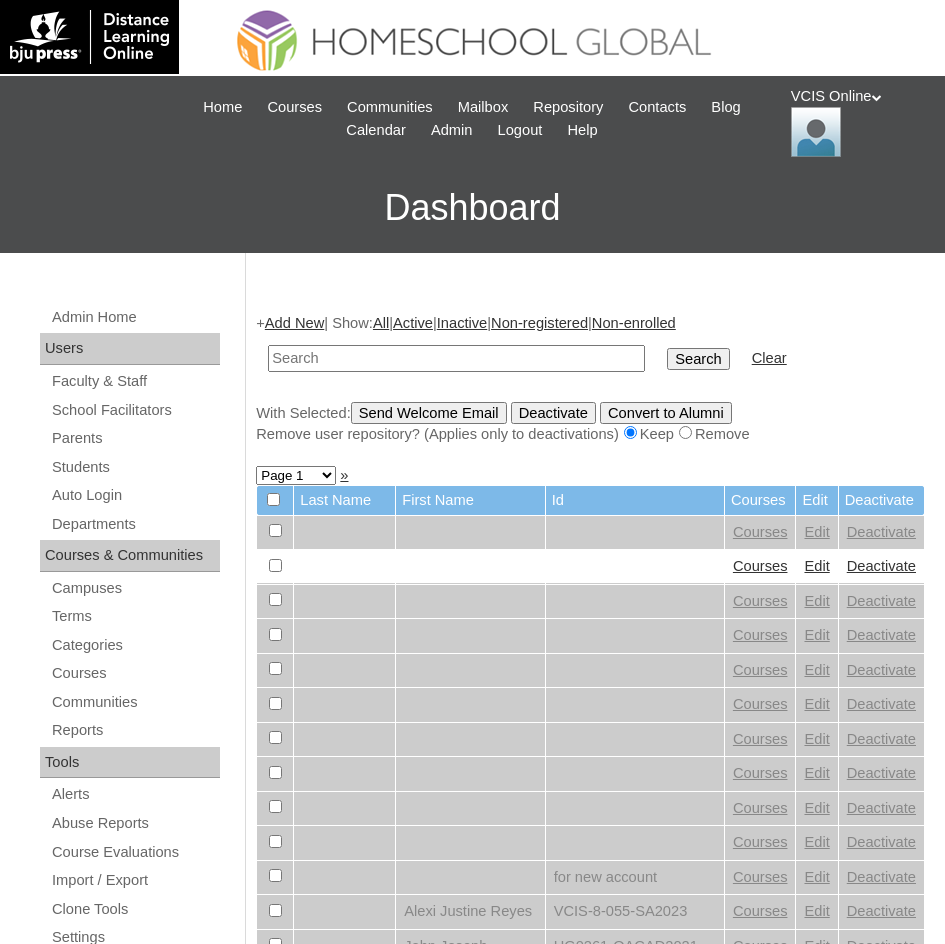 scroll, scrollTop: 0, scrollLeft: 0, axis: both 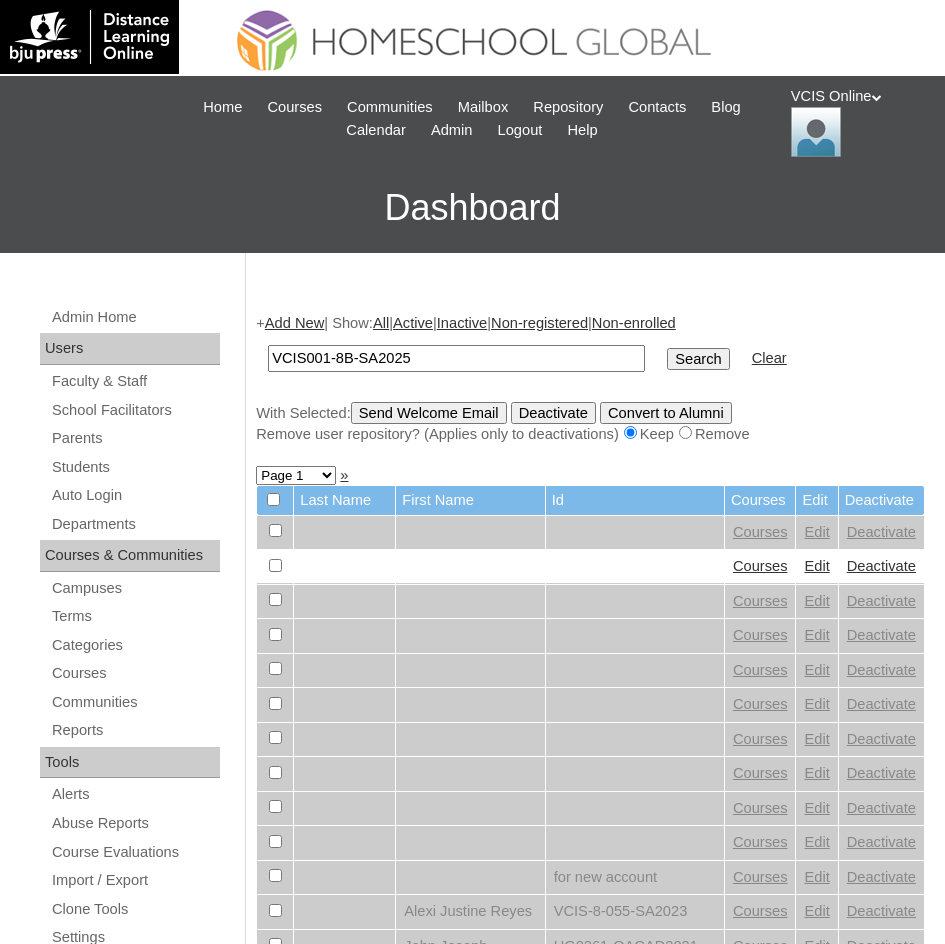type on "VCIS001-8B-SA2025" 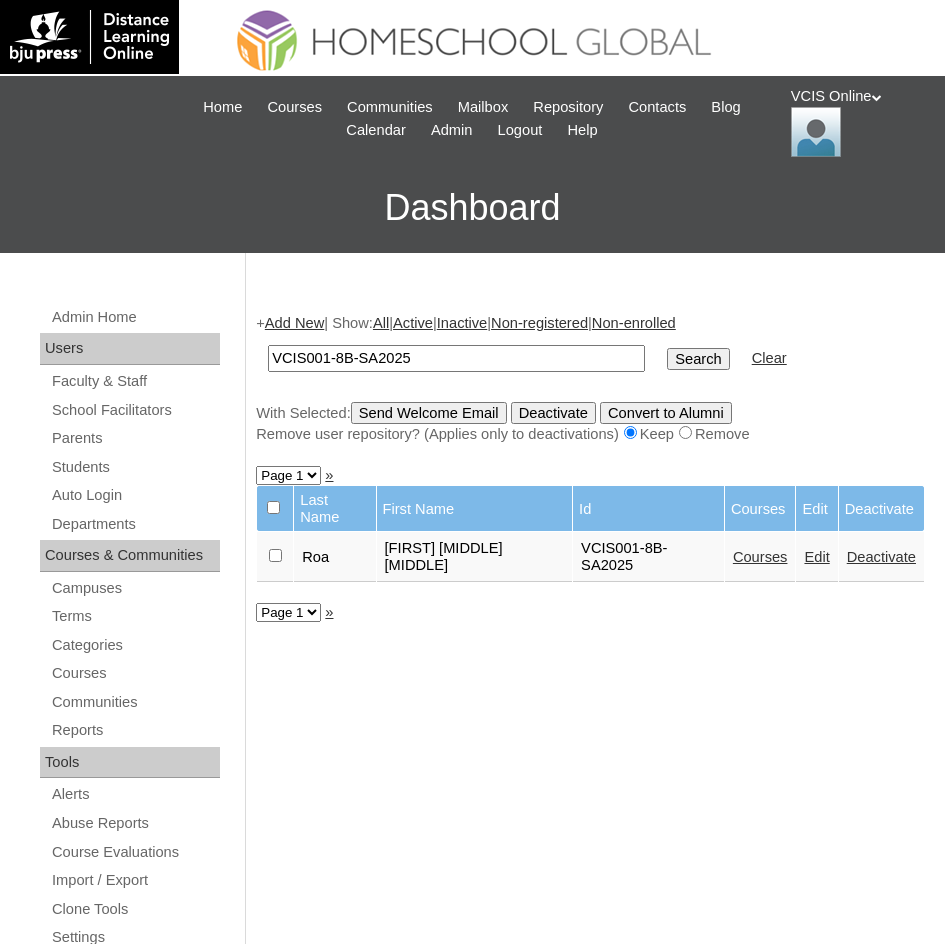 scroll, scrollTop: 0, scrollLeft: 0, axis: both 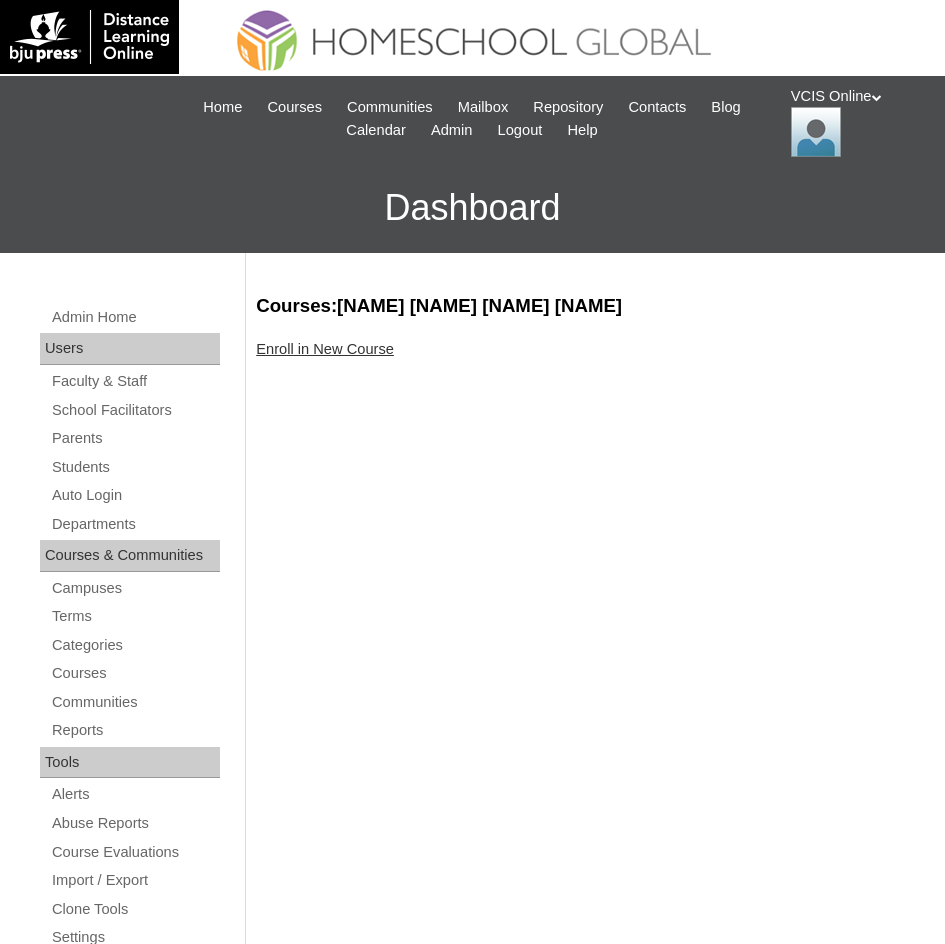 click on "Enroll in New Course" at bounding box center (590, 349) 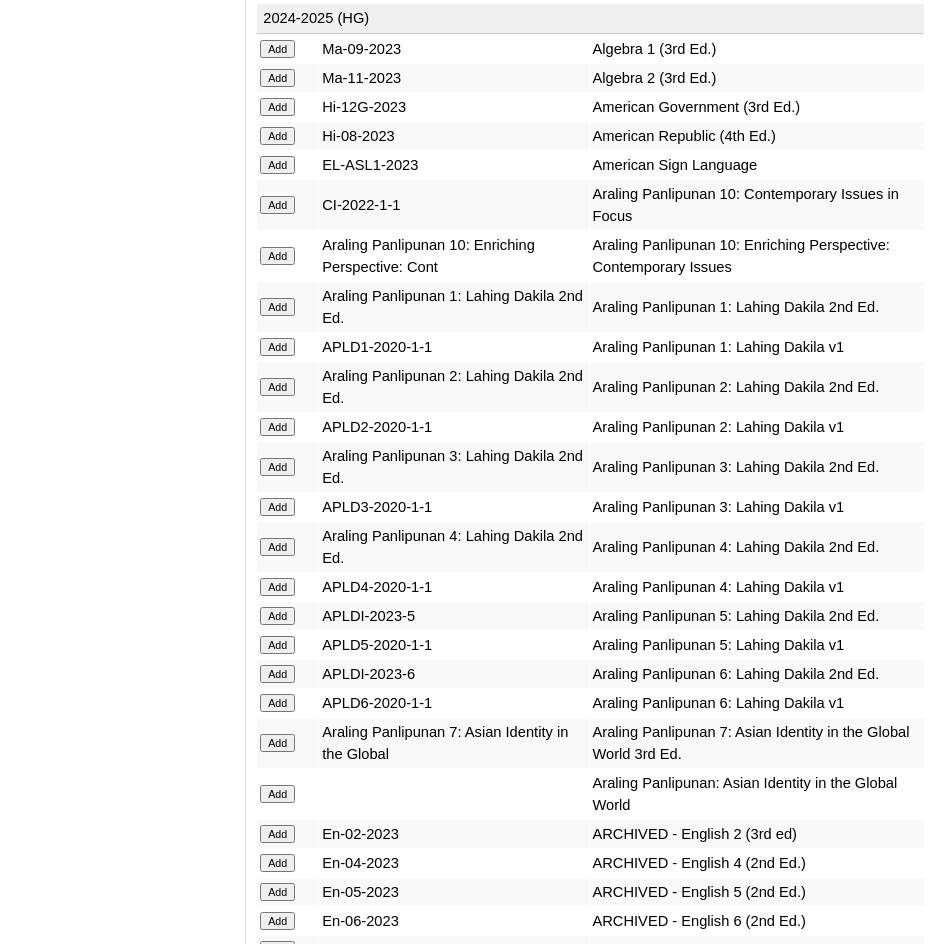 scroll, scrollTop: 12800, scrollLeft: 0, axis: vertical 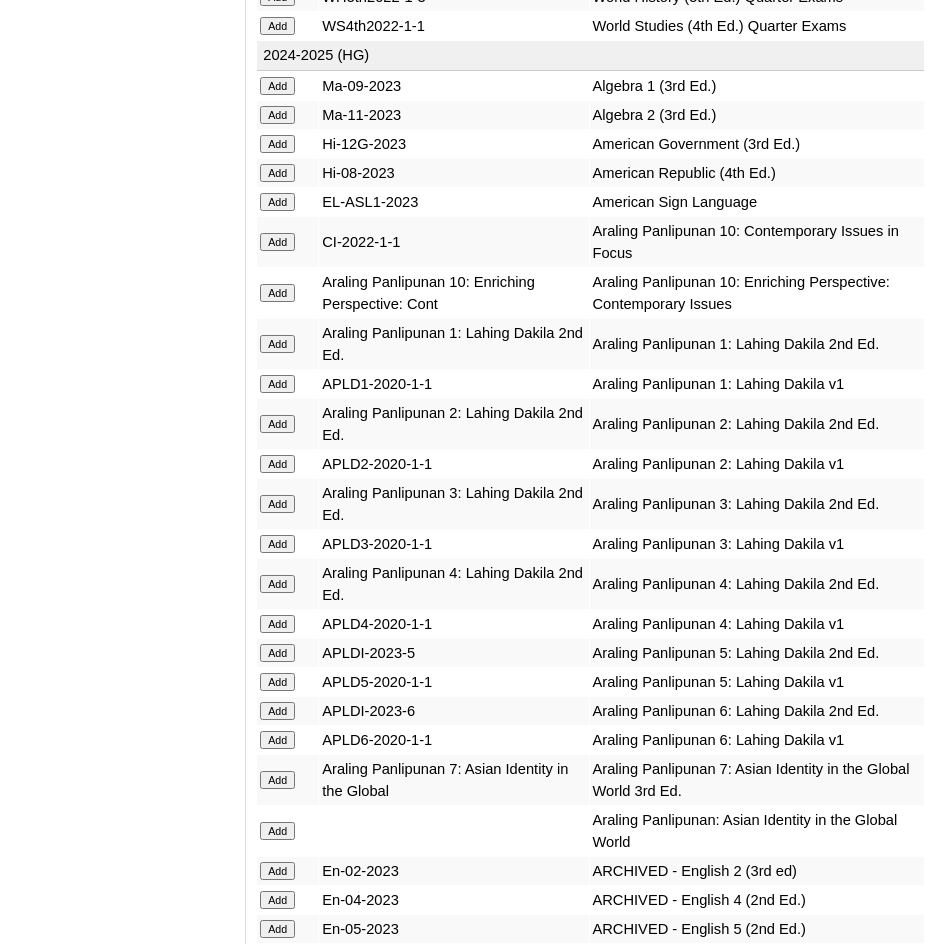 click on "Add" at bounding box center [277, -12401] 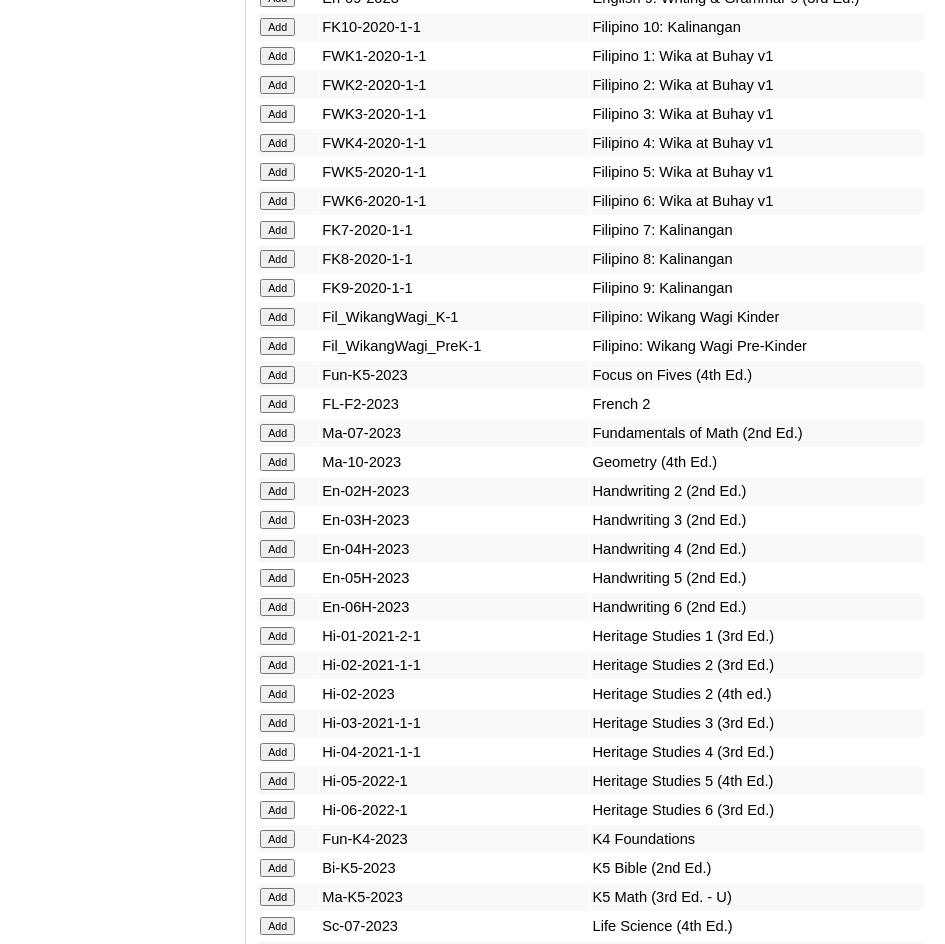 scroll, scrollTop: 15861, scrollLeft: 0, axis: vertical 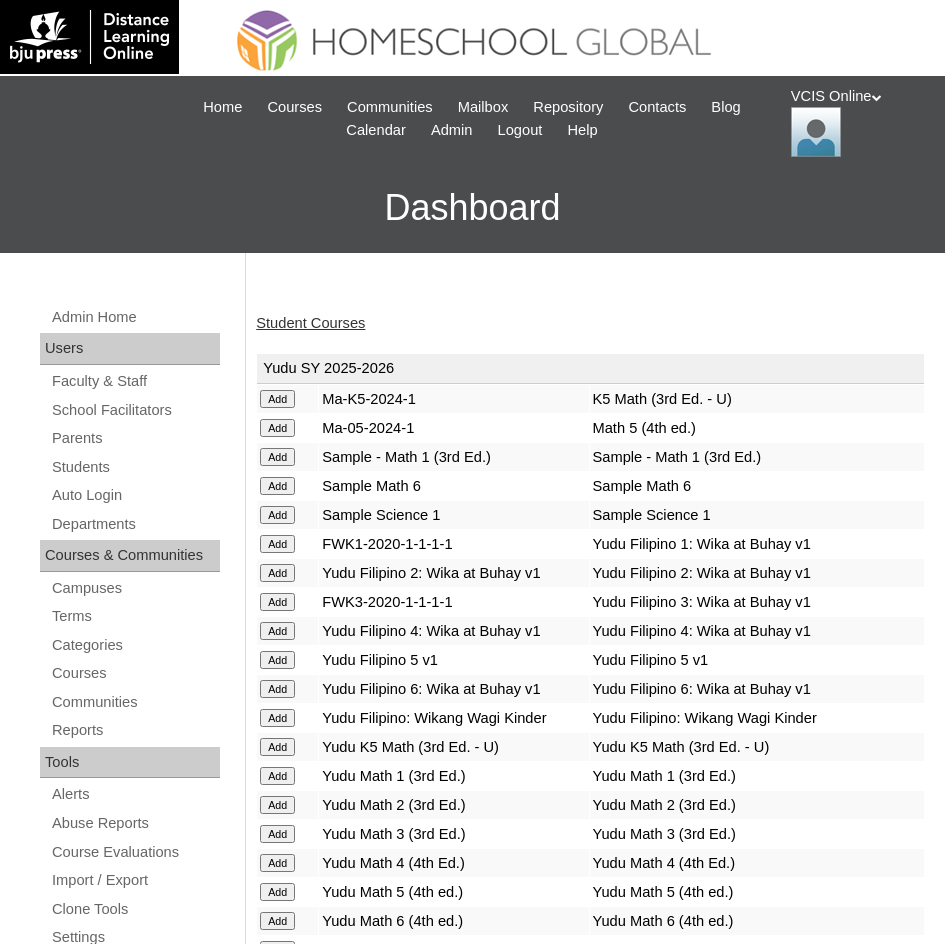 click on "Student Courses" at bounding box center (310, 323) 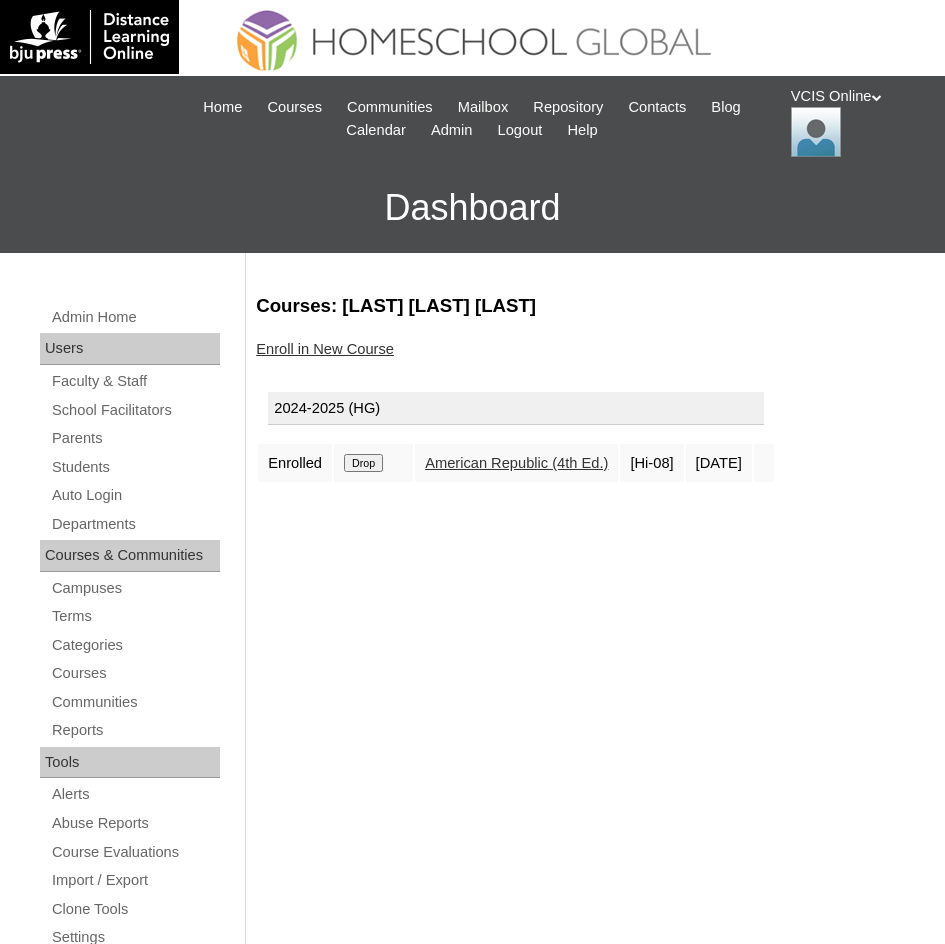 scroll, scrollTop: 0, scrollLeft: 0, axis: both 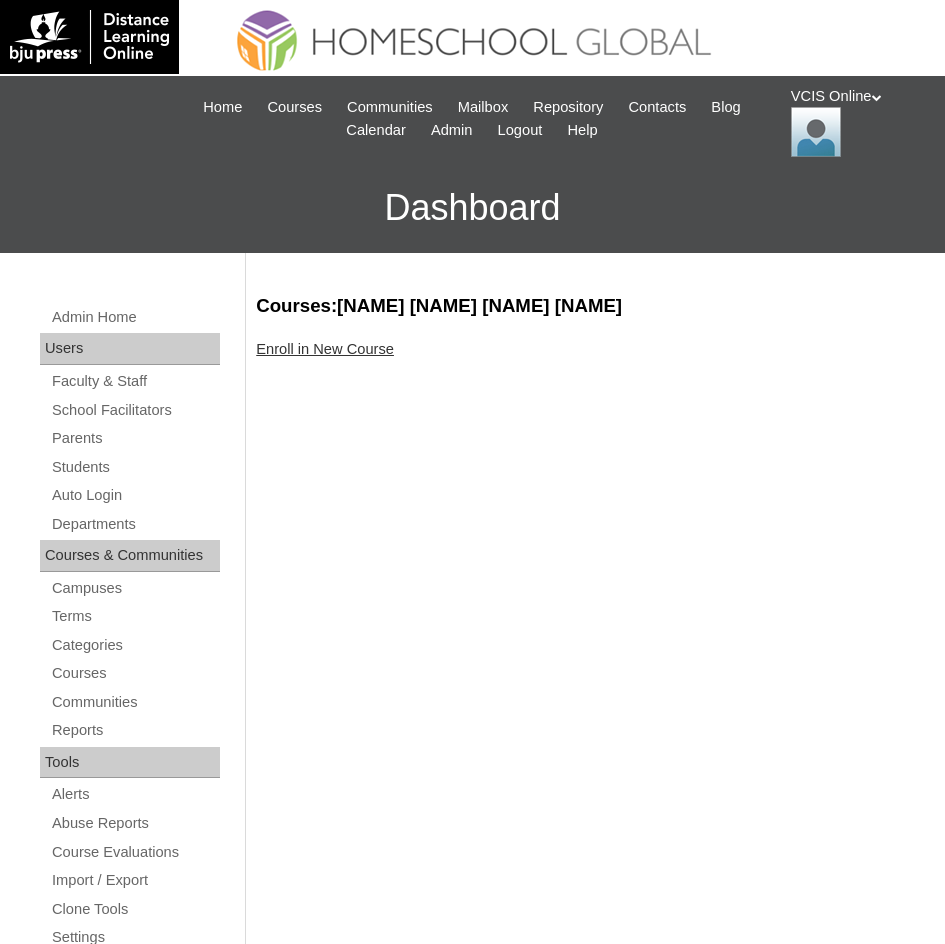 click on "Enroll in New Course" at bounding box center [325, 349] 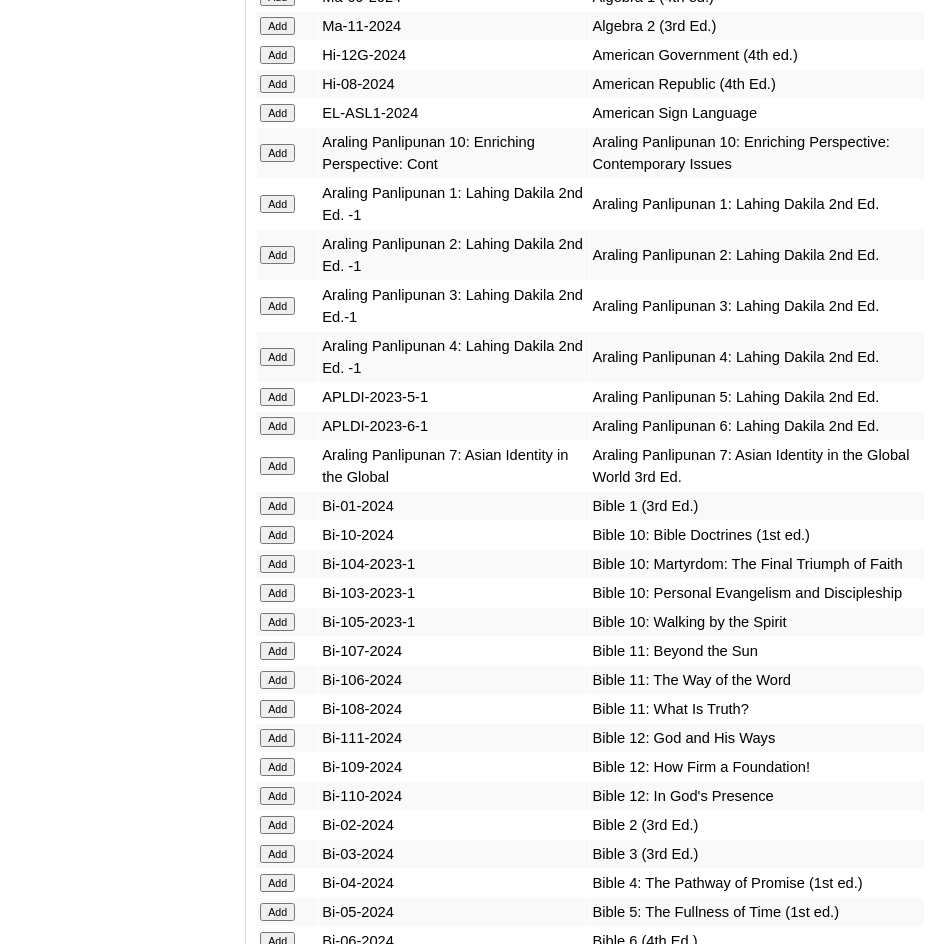 scroll, scrollTop: 4500, scrollLeft: 0, axis: vertical 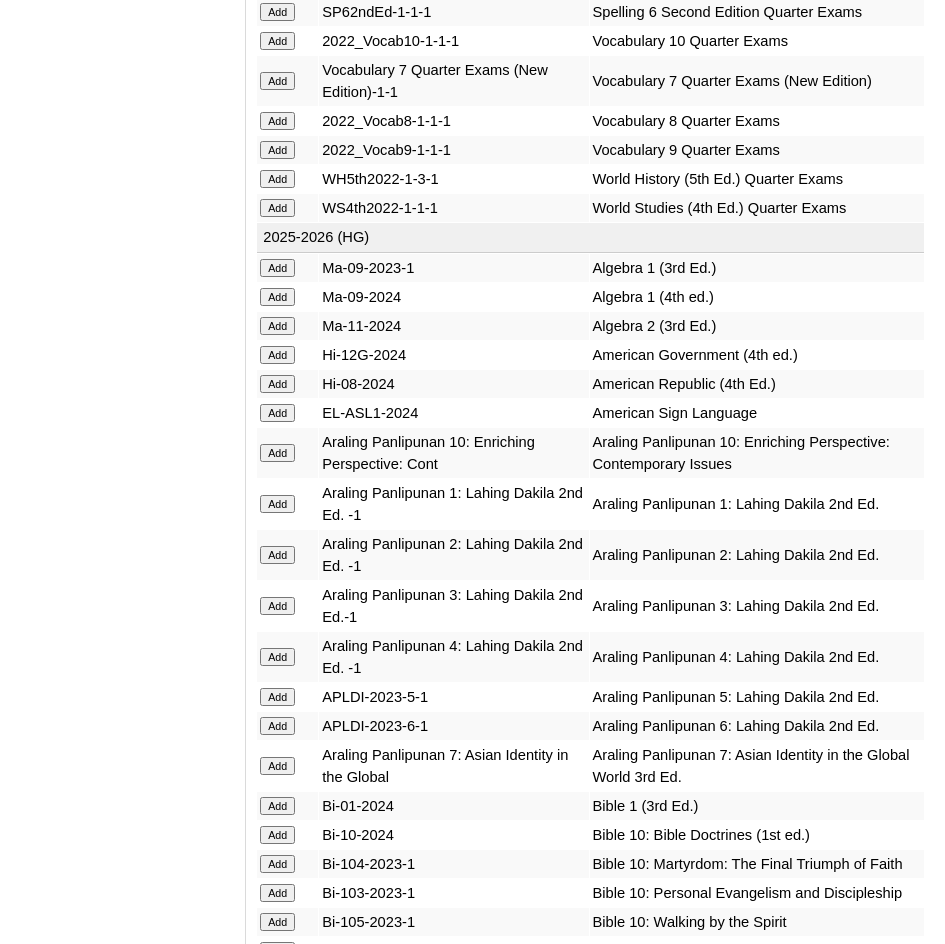 click on "Add" at bounding box center [277, -4101] 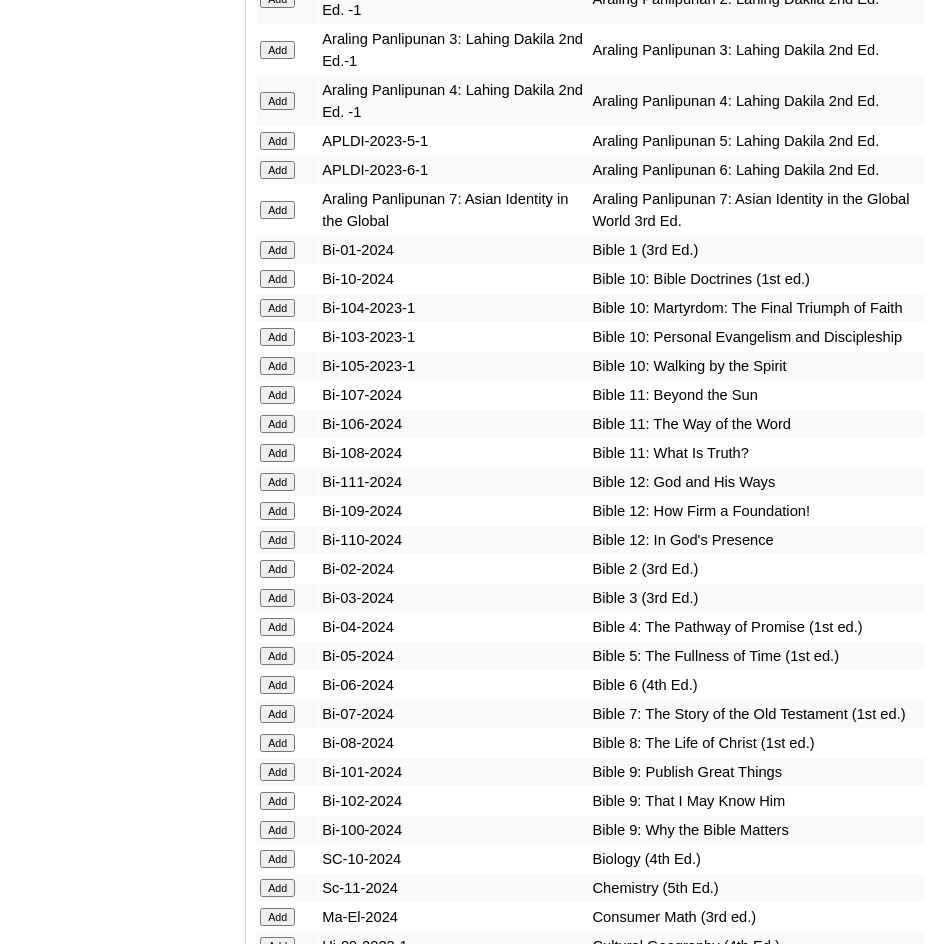 scroll, scrollTop: 5100, scrollLeft: 0, axis: vertical 